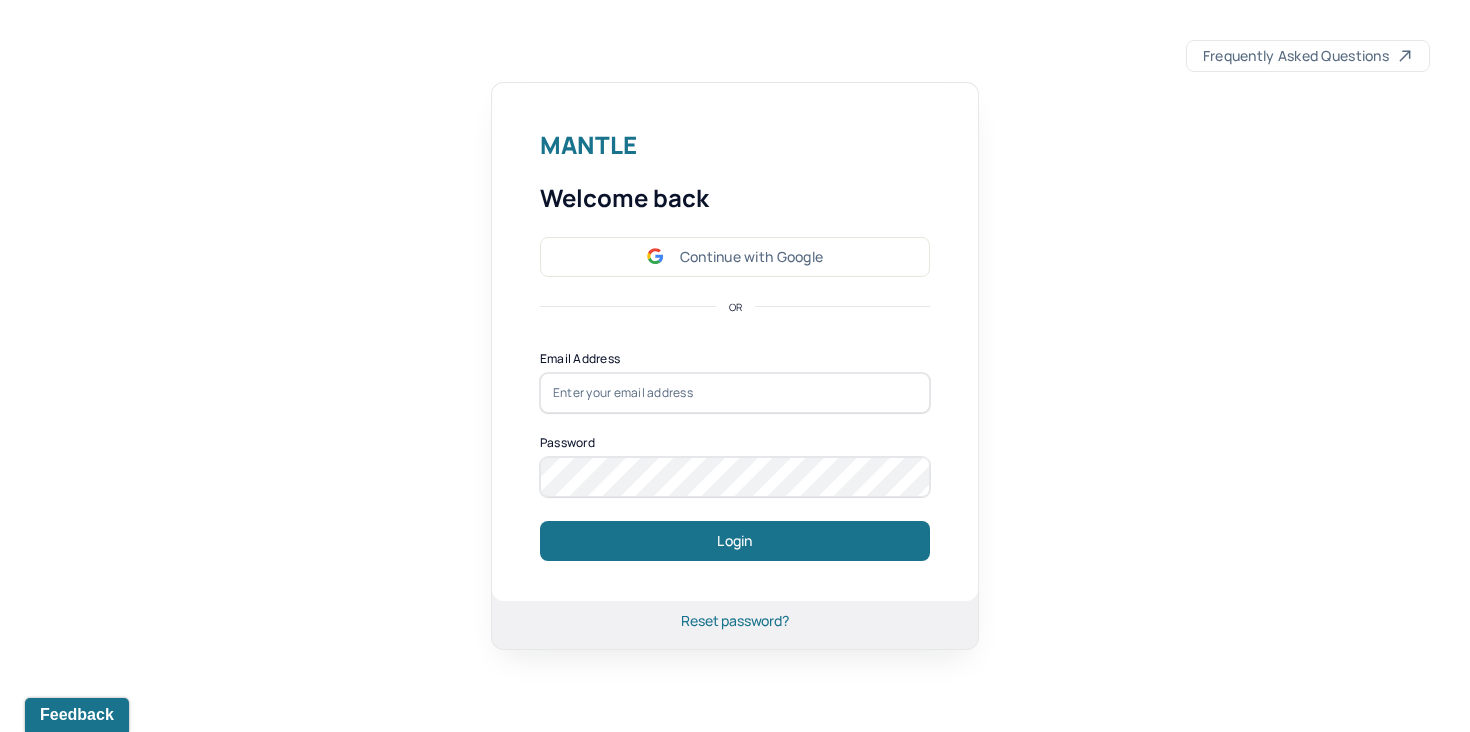 scroll, scrollTop: 0, scrollLeft: 0, axis: both 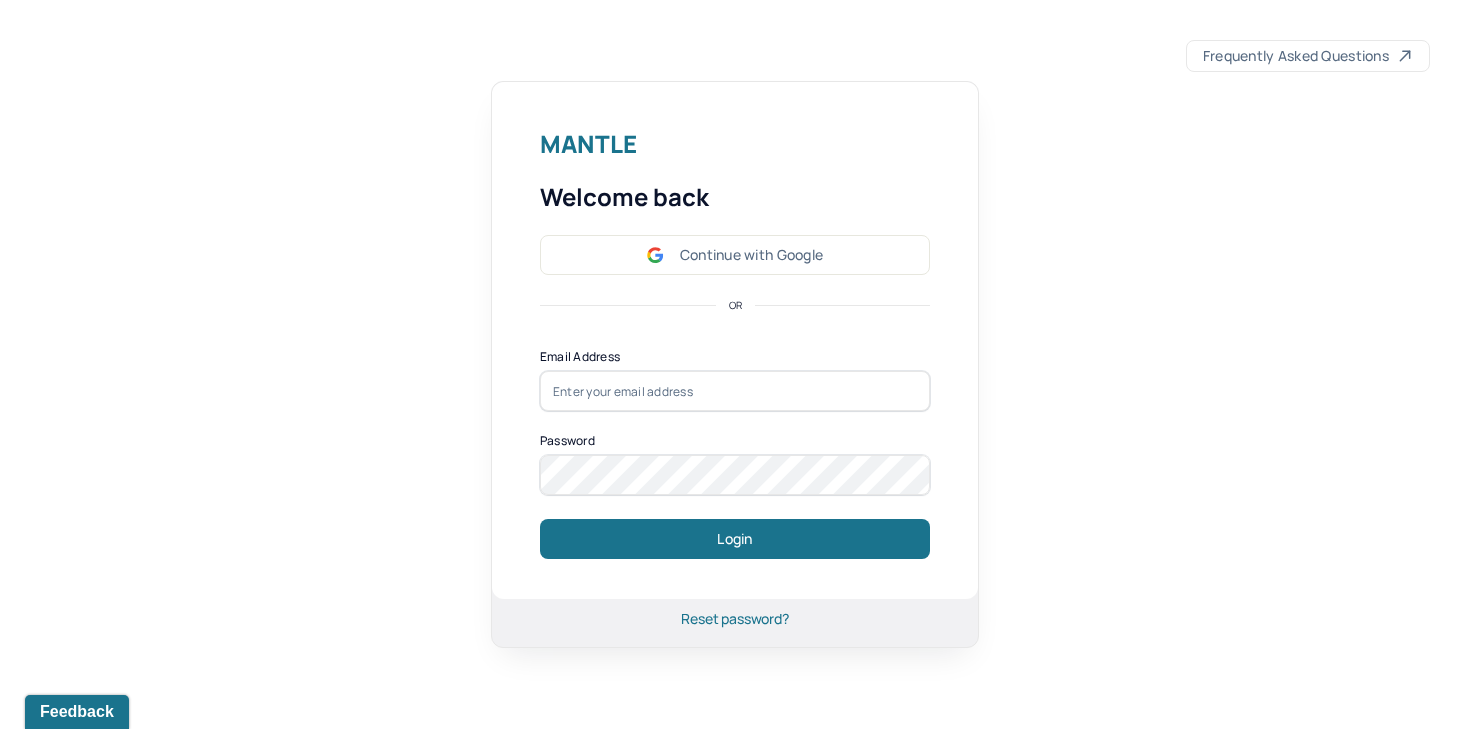 click at bounding box center [735, 391] 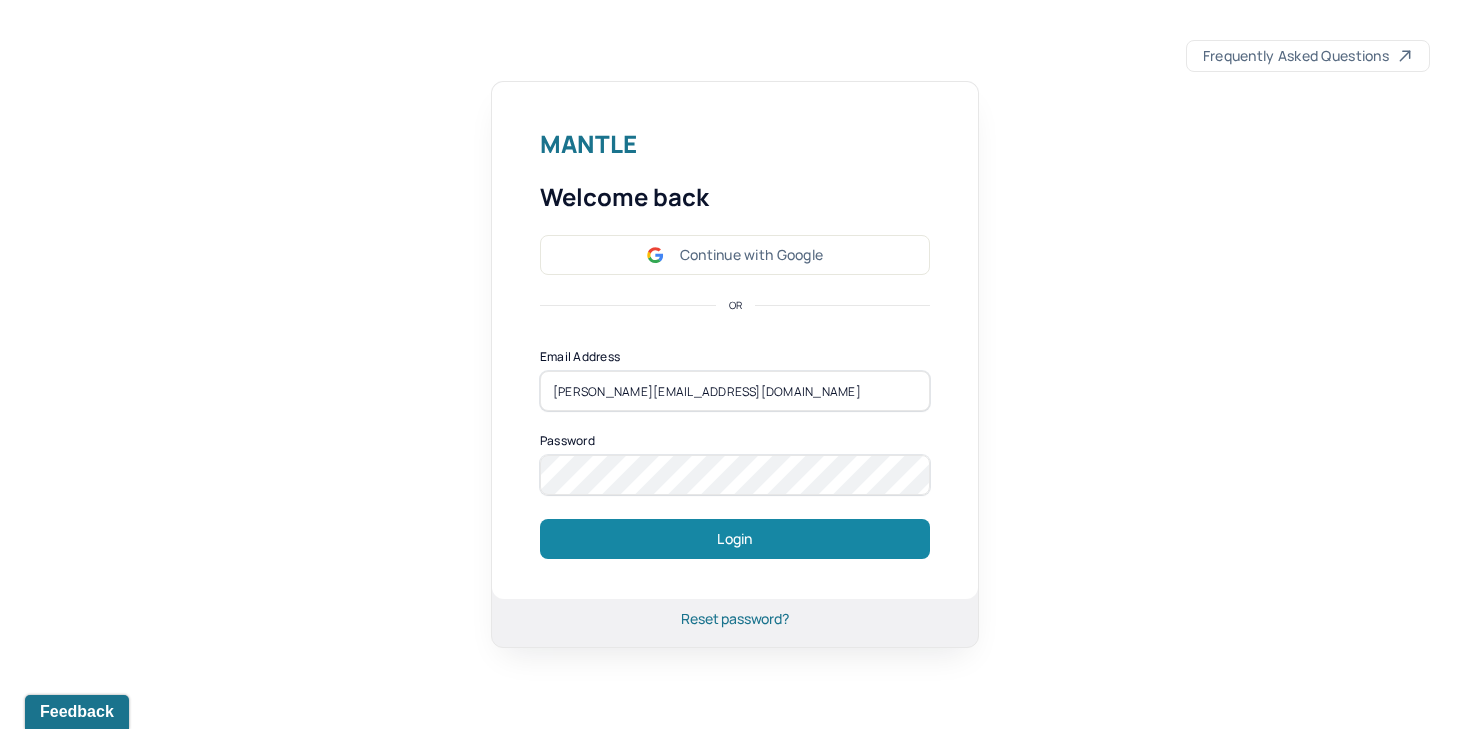 click on "Login" at bounding box center [735, 539] 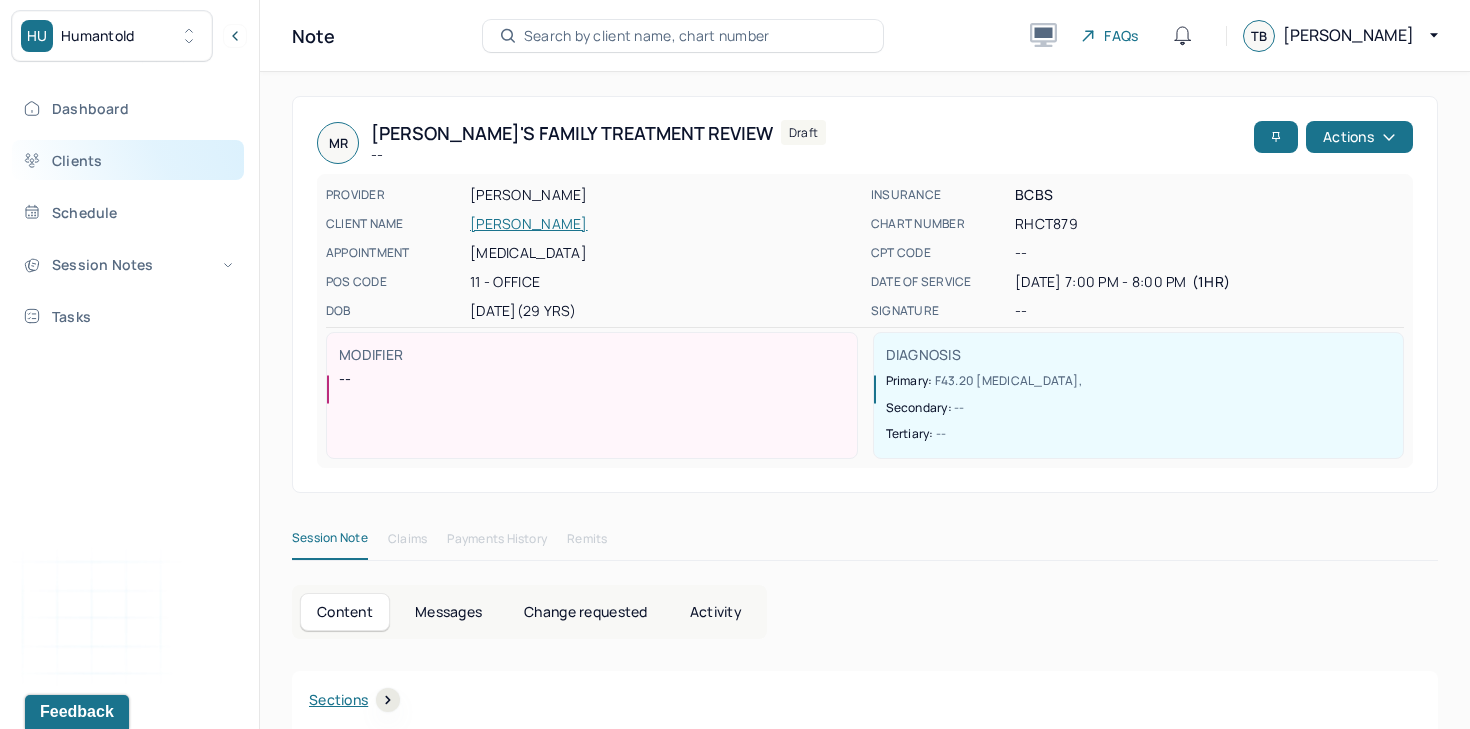click on "Clients" at bounding box center [128, 160] 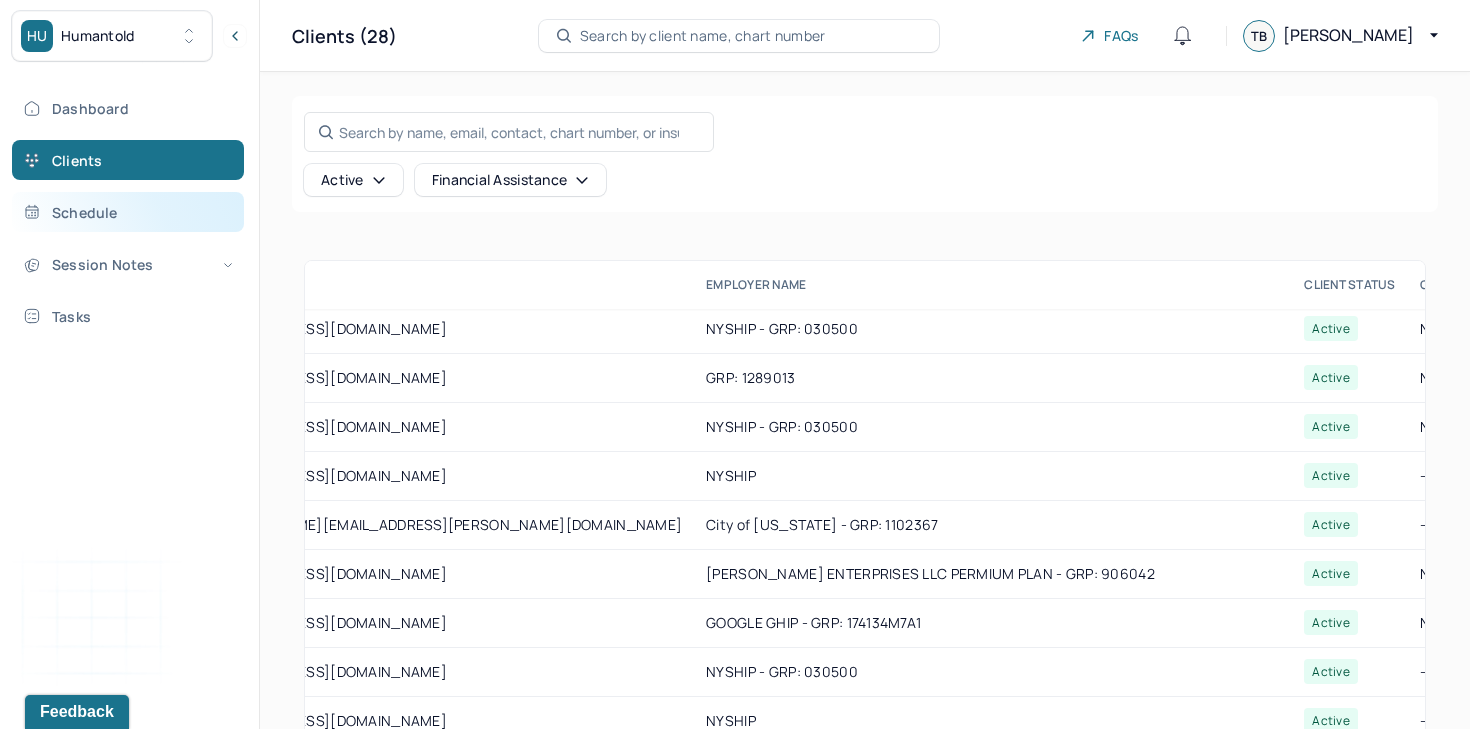 scroll, scrollTop: 900, scrollLeft: 1001, axis: both 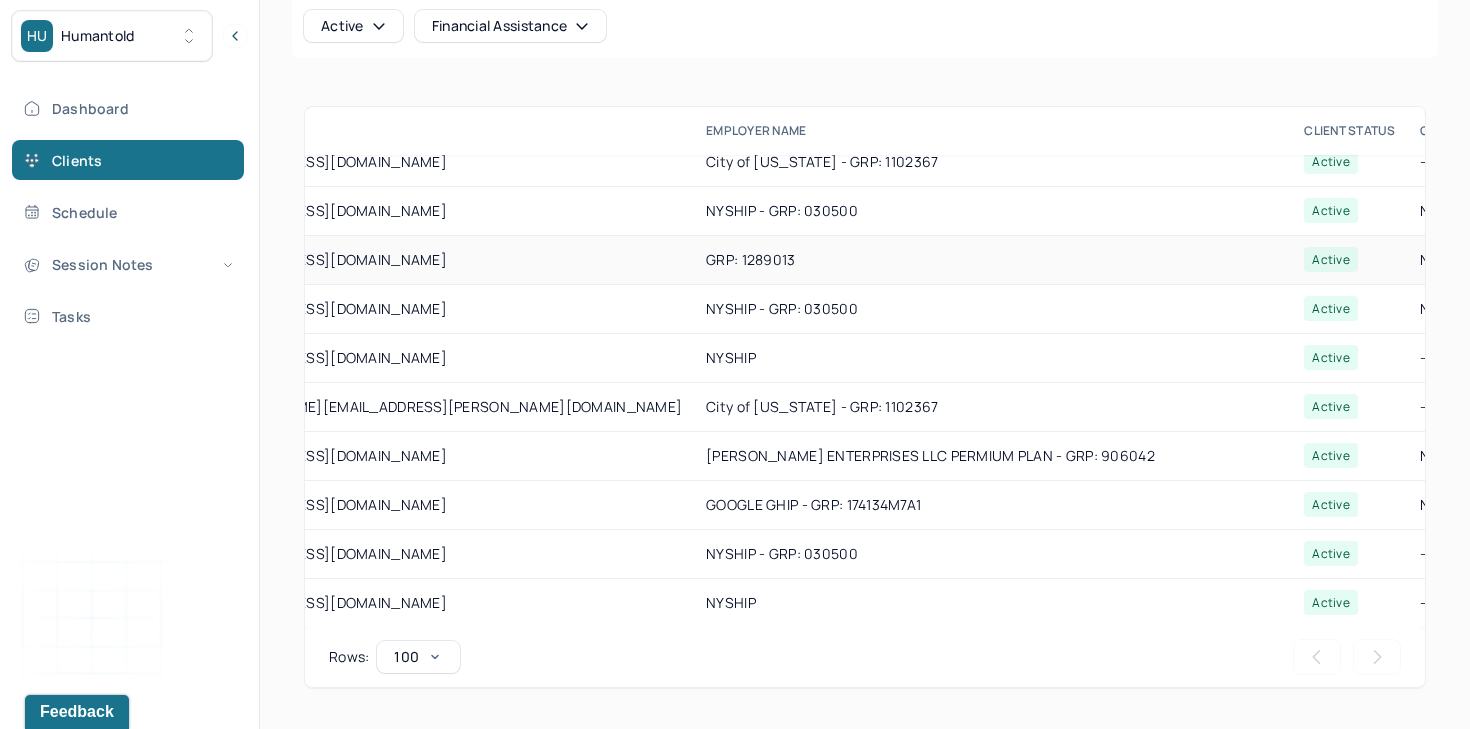 drag, startPoint x: 1218, startPoint y: 263, endPoint x: 1169, endPoint y: 263, distance: 49 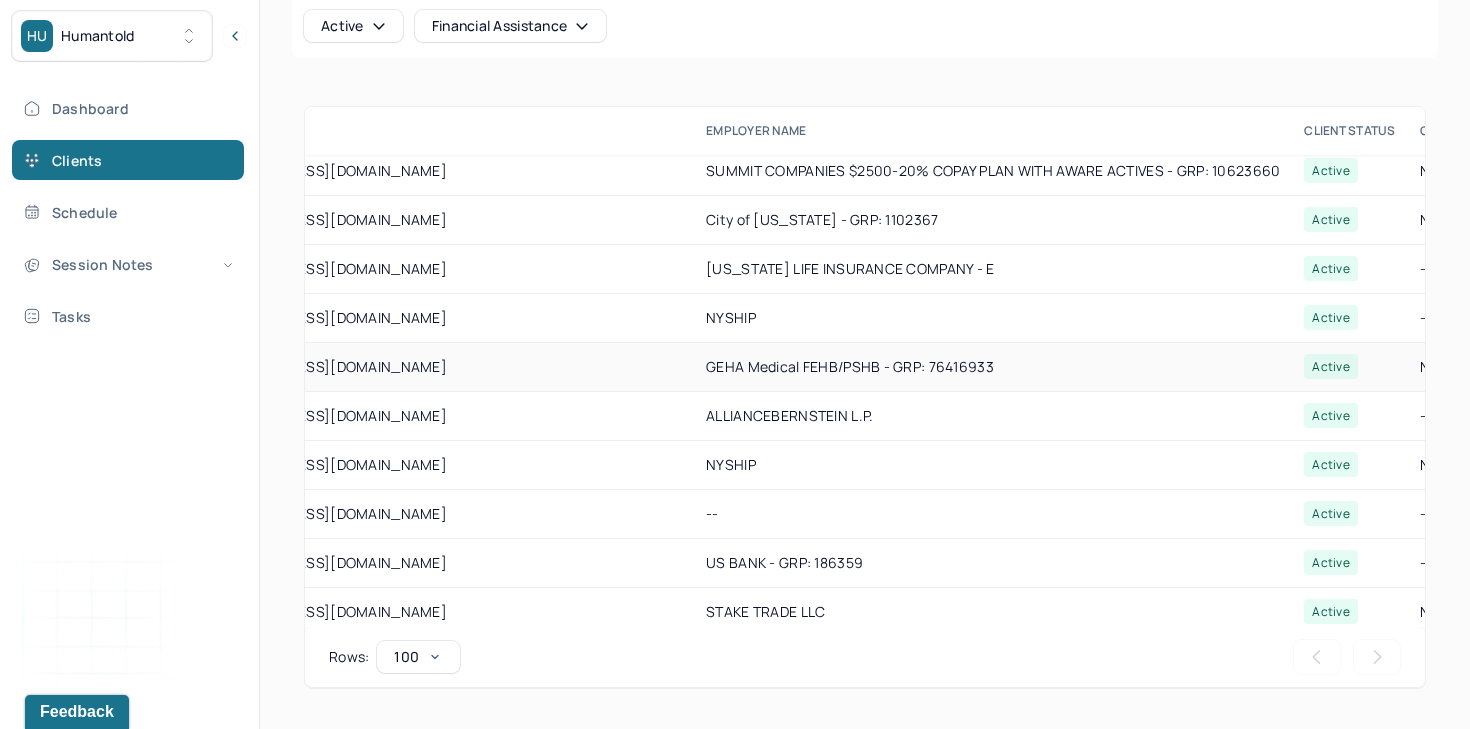 scroll, scrollTop: 0, scrollLeft: 1001, axis: horizontal 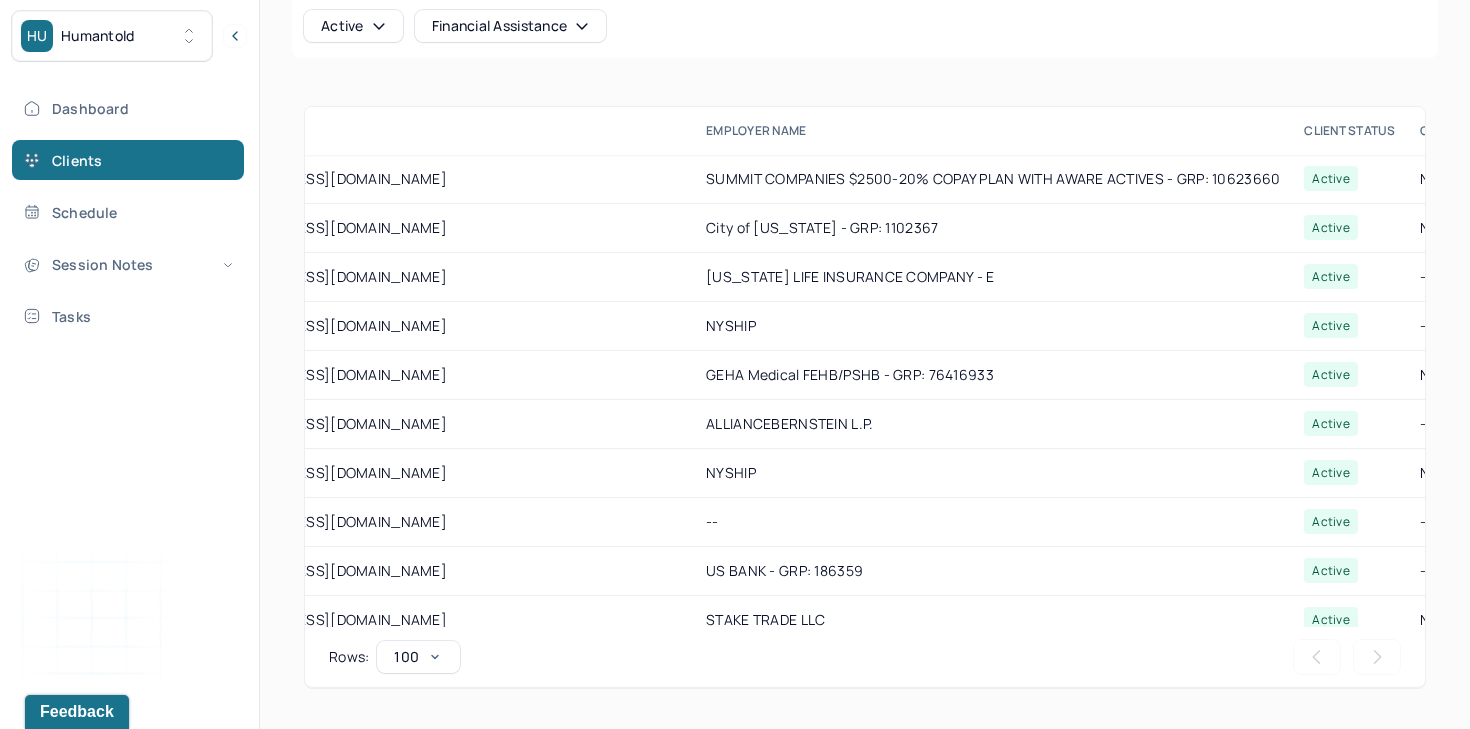 click on "CLIENT STATUS" at bounding box center [1349, 131] 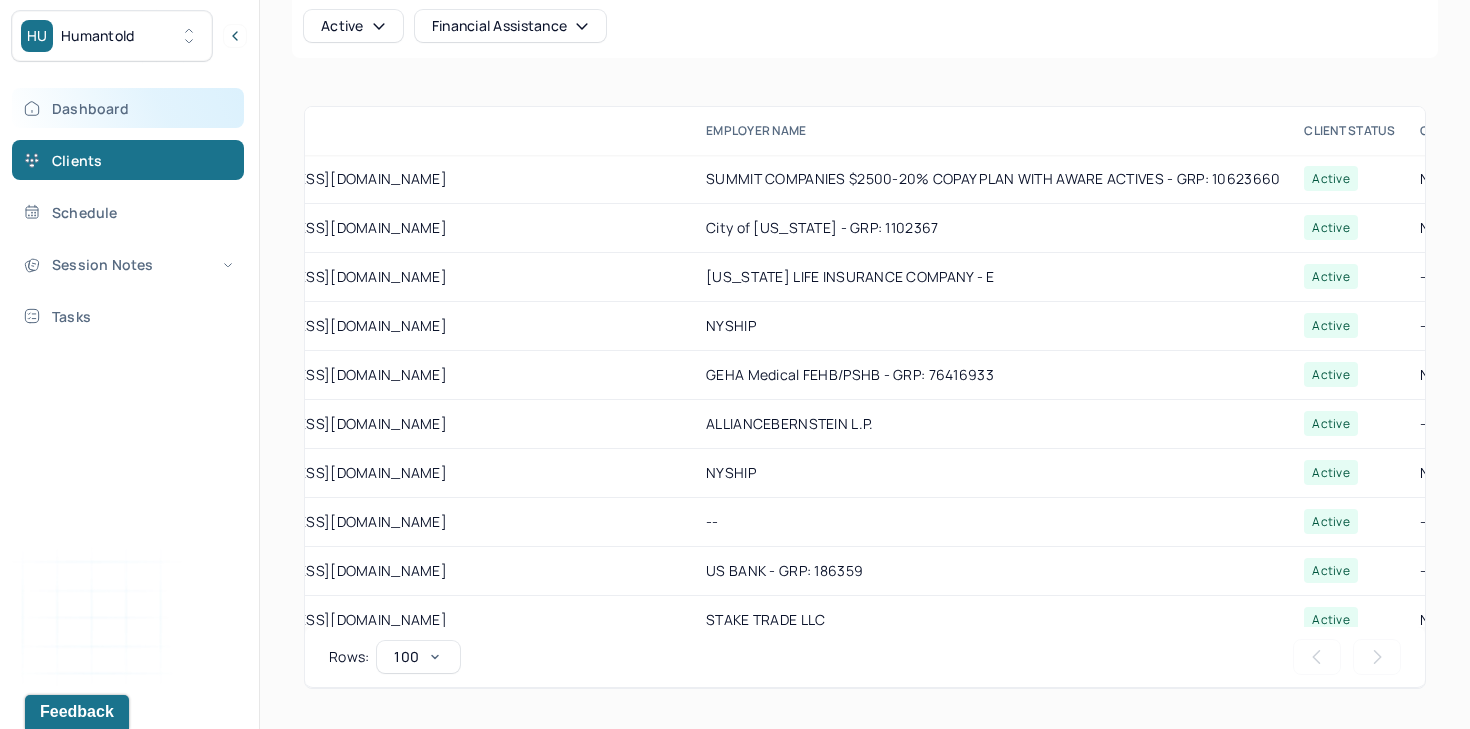 click on "Dashboard" at bounding box center [128, 108] 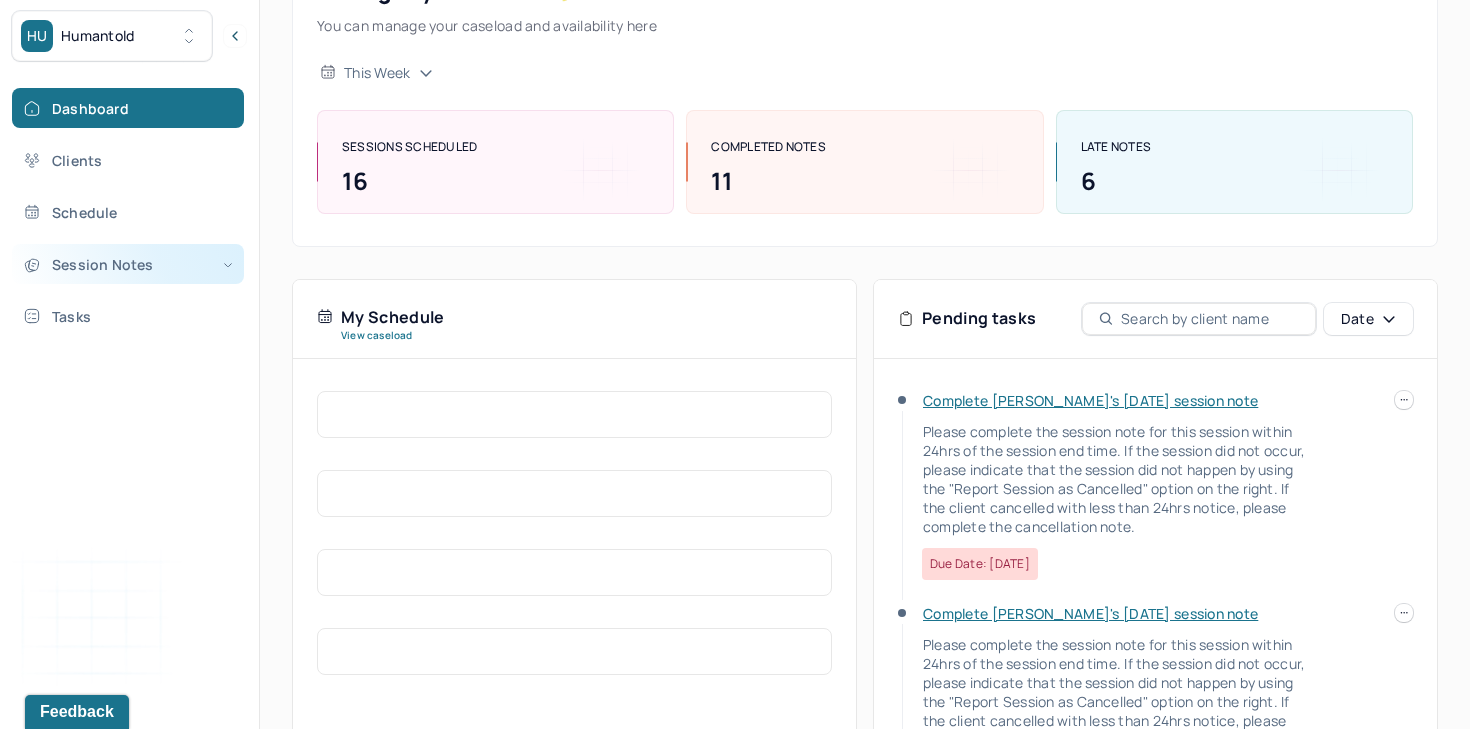 click on "Session Notes" at bounding box center [128, 264] 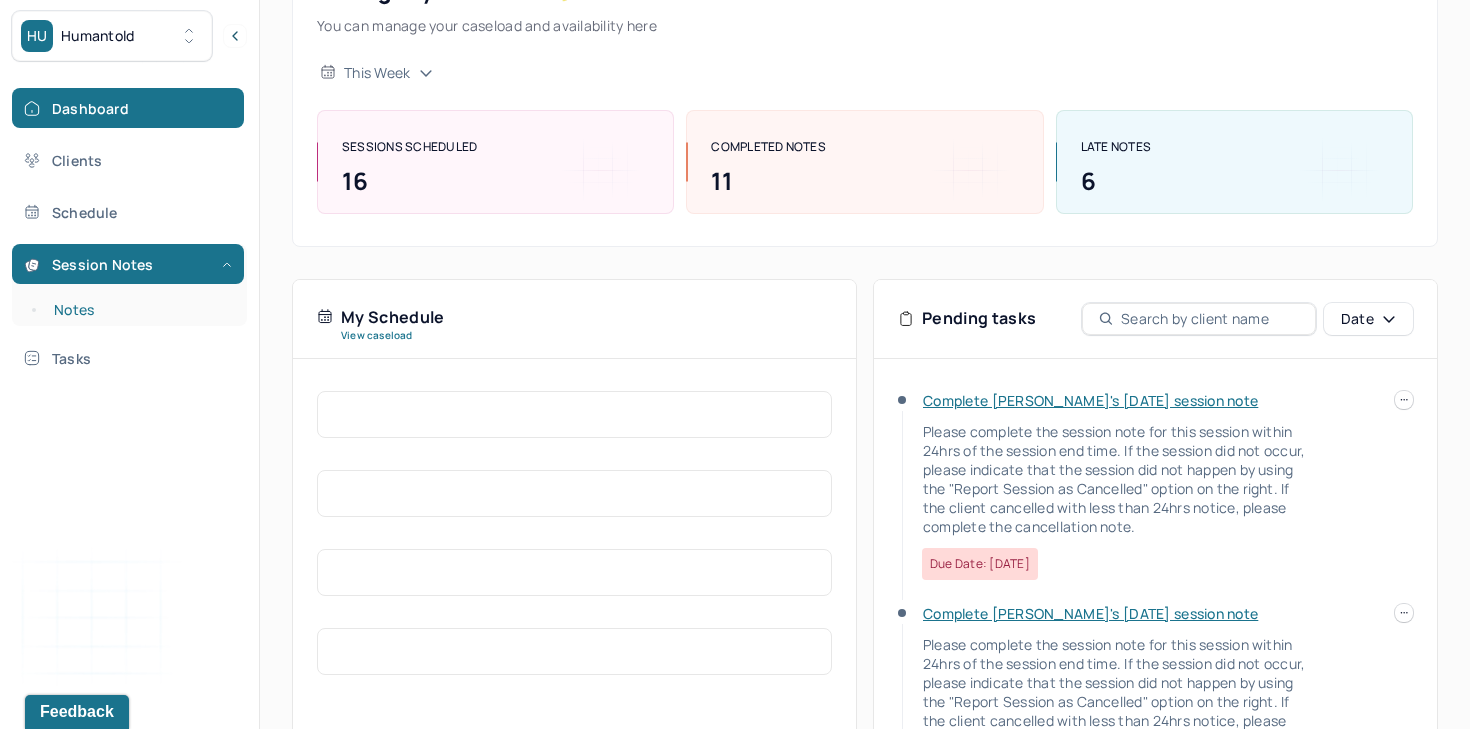 click on "Notes" at bounding box center [139, 310] 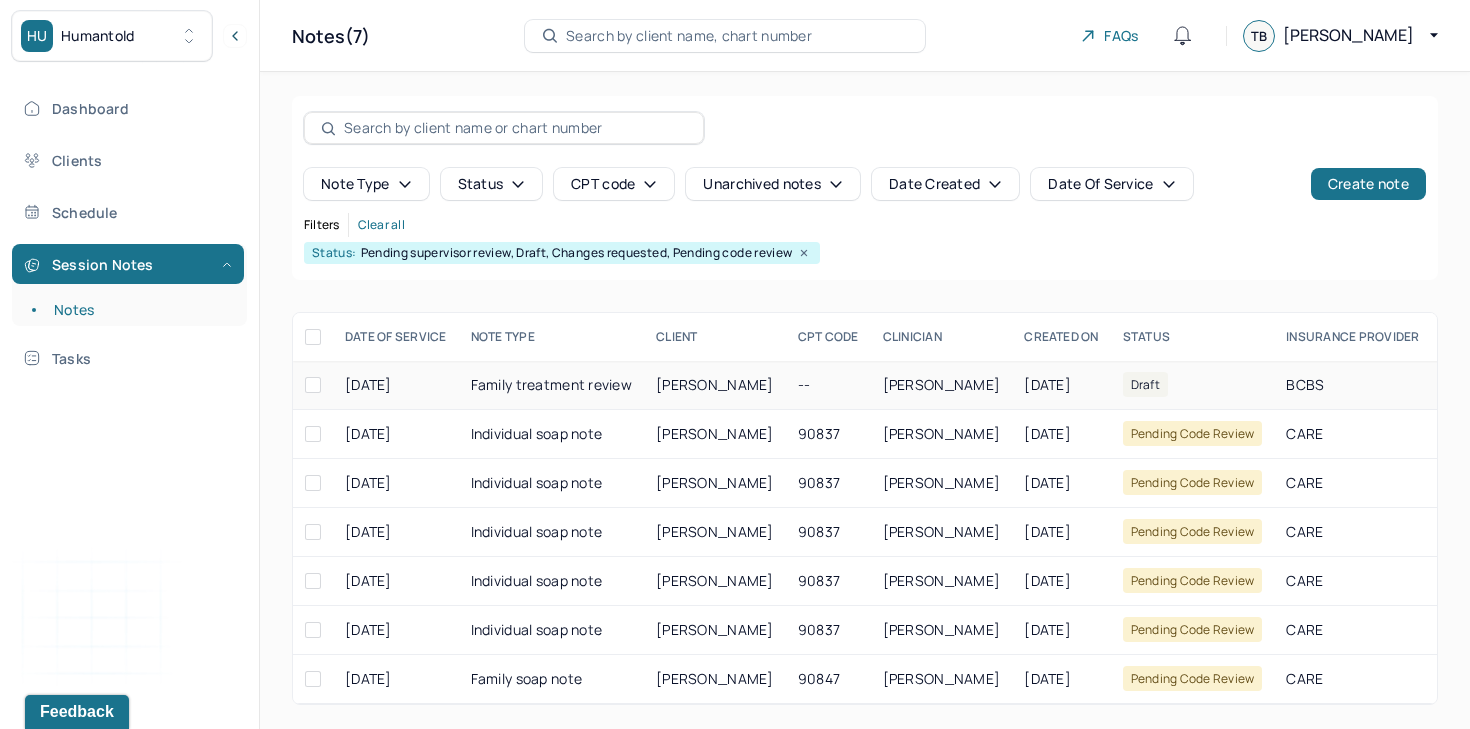 click on "Family treatment review" at bounding box center (551, 385) 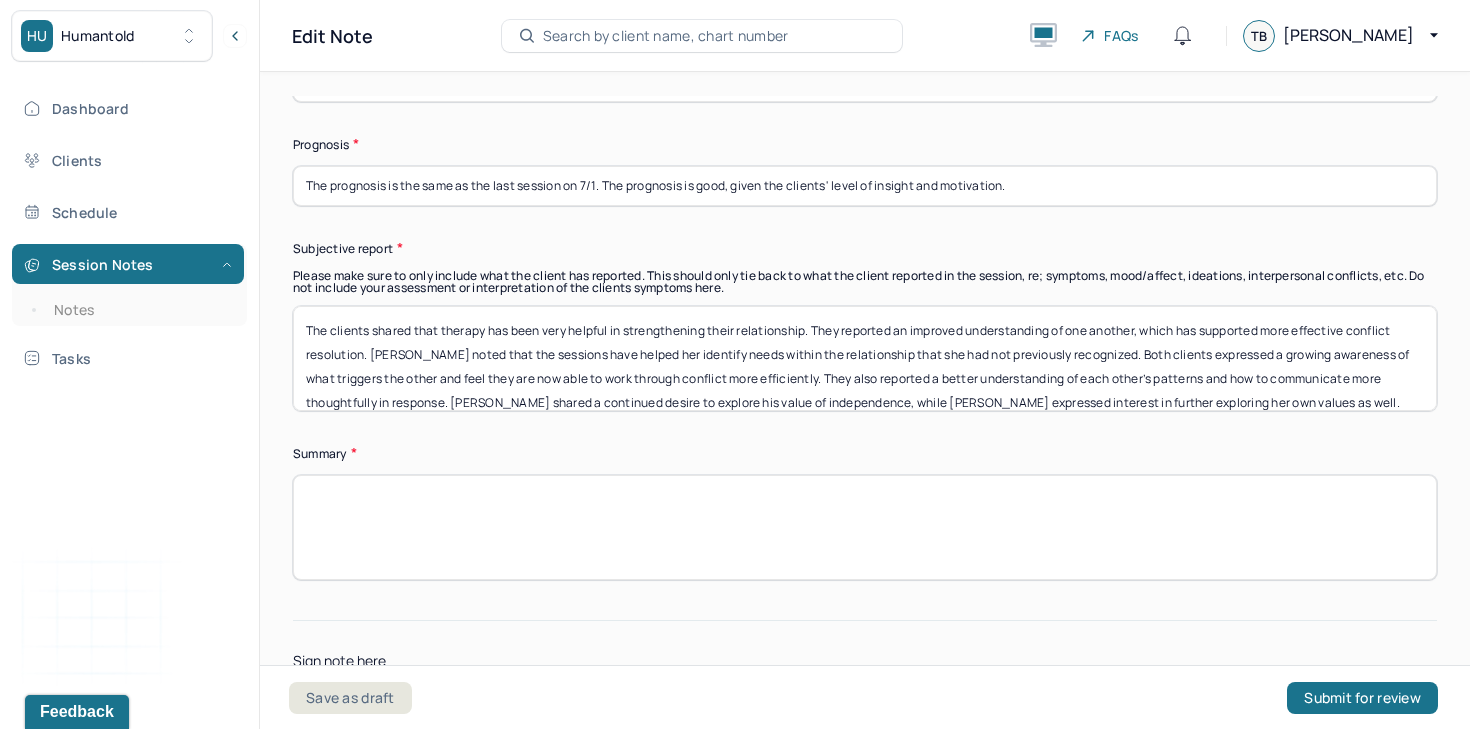 scroll, scrollTop: 5865, scrollLeft: 0, axis: vertical 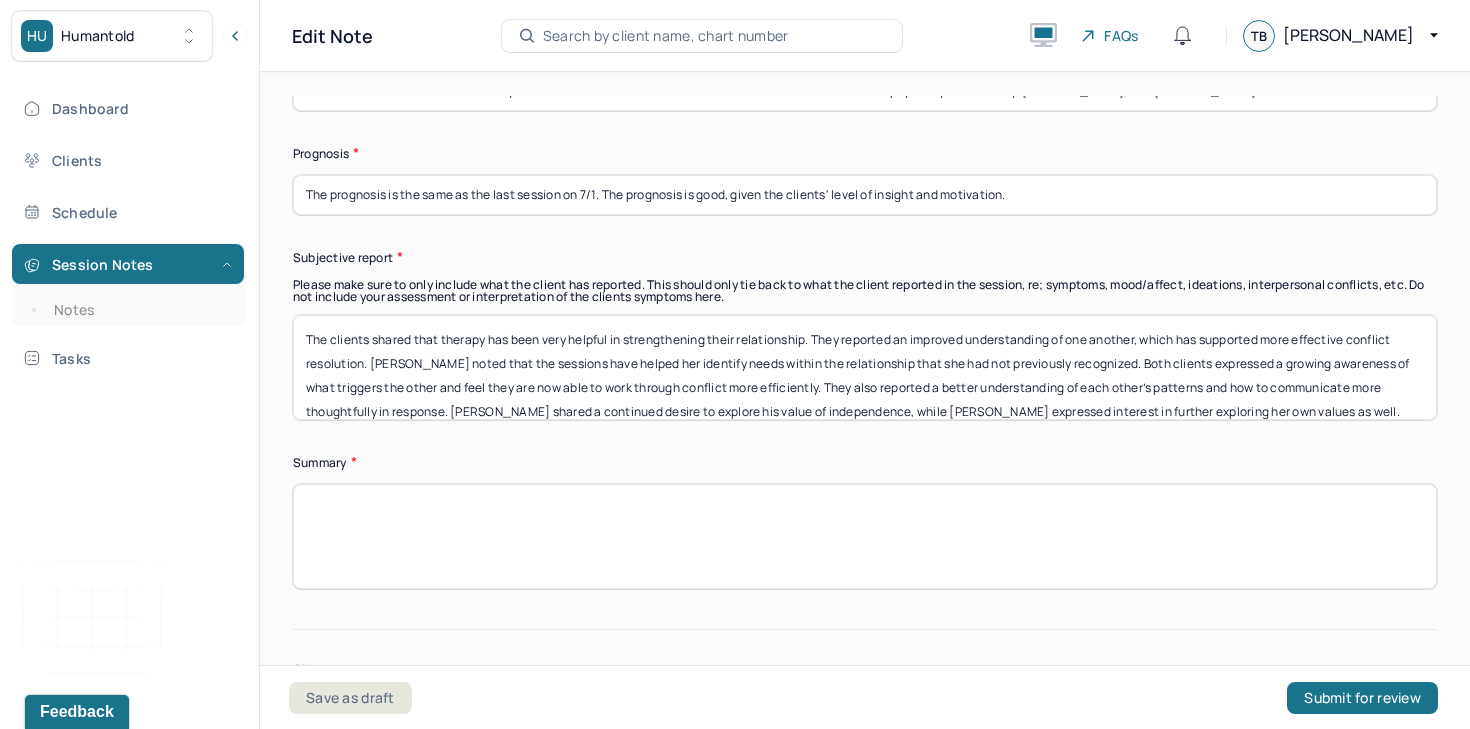 click on "The clients shared that therapy has been very helpful in strengthening their relationship. They reported an improved understanding of one another, which has supported more effective conflict resolution. [PERSON_NAME] noted that the sessions have helped her identify needs within the relationship that she had not previously recognized. Both clients expressed a growing awareness of what triggers the other and feel they are now able to work through conflict more efficiently. They also reported a better understanding of each other’s patterns and how to communicate more thoughtfully in response. [PERSON_NAME] shared a continued desire to explore his value of independence, while [PERSON_NAME] expressed interest in further exploring her own values as well. [PERSON_NAME] reported wanting to focus further sessions on gaining tolerance and skills to manage [PERSON_NAME]'s resistance to doing tasks. [PERSON_NAME] reported on his resistance to being told what to do, and how this impacts his ability to do tasks and the relationship in general." at bounding box center (865, 367) 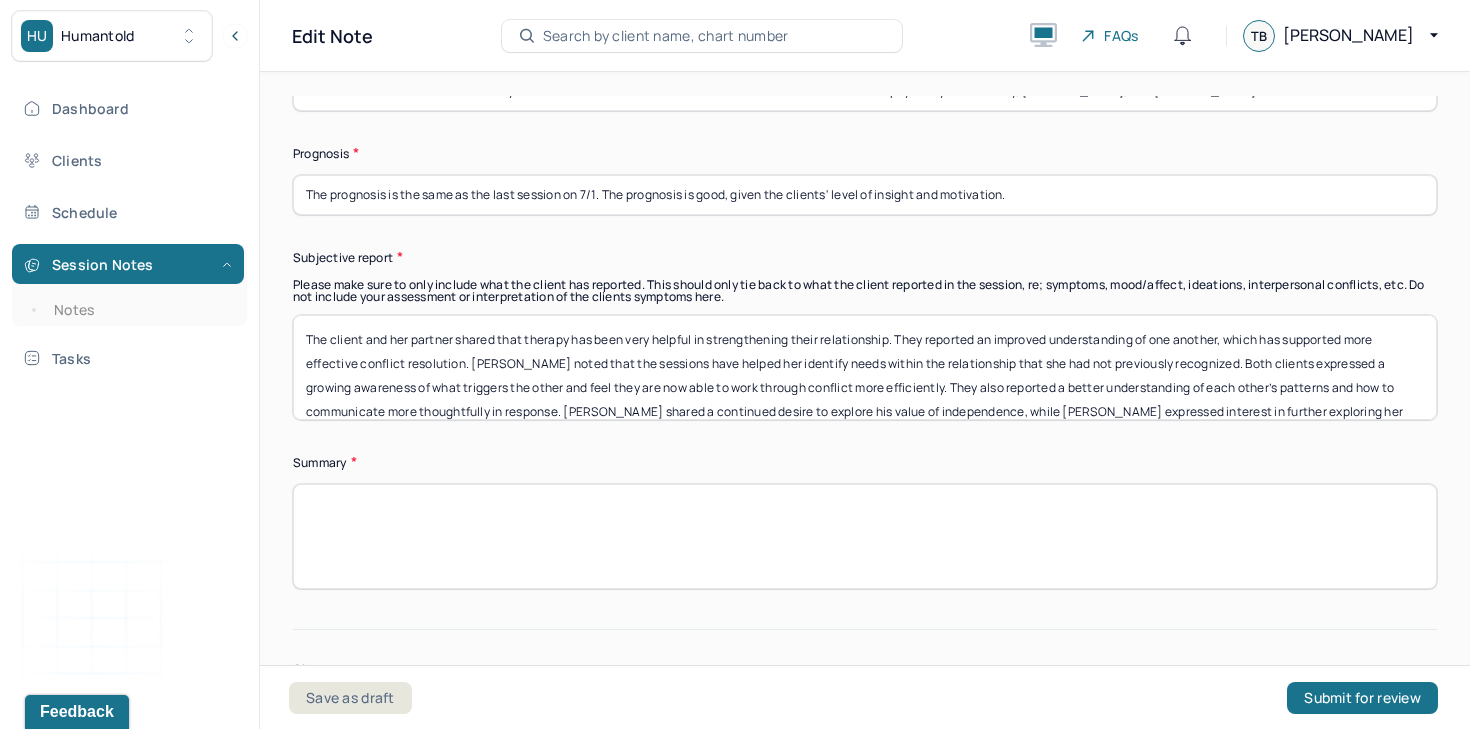 click on "The clients shared that therapy has been very helpful in strengthening their relationship. They reported an improved understanding of one another, which has supported more effective conflict resolution. [PERSON_NAME] noted that the sessions have helped her identify needs within the relationship that she had not previously recognized. Both clients expressed a growing awareness of what triggers the other and feel they are now able to work through conflict more efficiently. They also reported a better understanding of each other’s patterns and how to communicate more thoughtfully in response. [PERSON_NAME] shared a continued desire to explore his value of independence, while [PERSON_NAME] expressed interest in further exploring her own values as well. [PERSON_NAME] reported wanting to focus further sessions on gaining tolerance and skills to manage [PERSON_NAME]'s resistance to doing tasks. [PERSON_NAME] reported on his resistance to being told what to do, and how this impacts his ability to do tasks and the relationship in general." at bounding box center (865, 367) 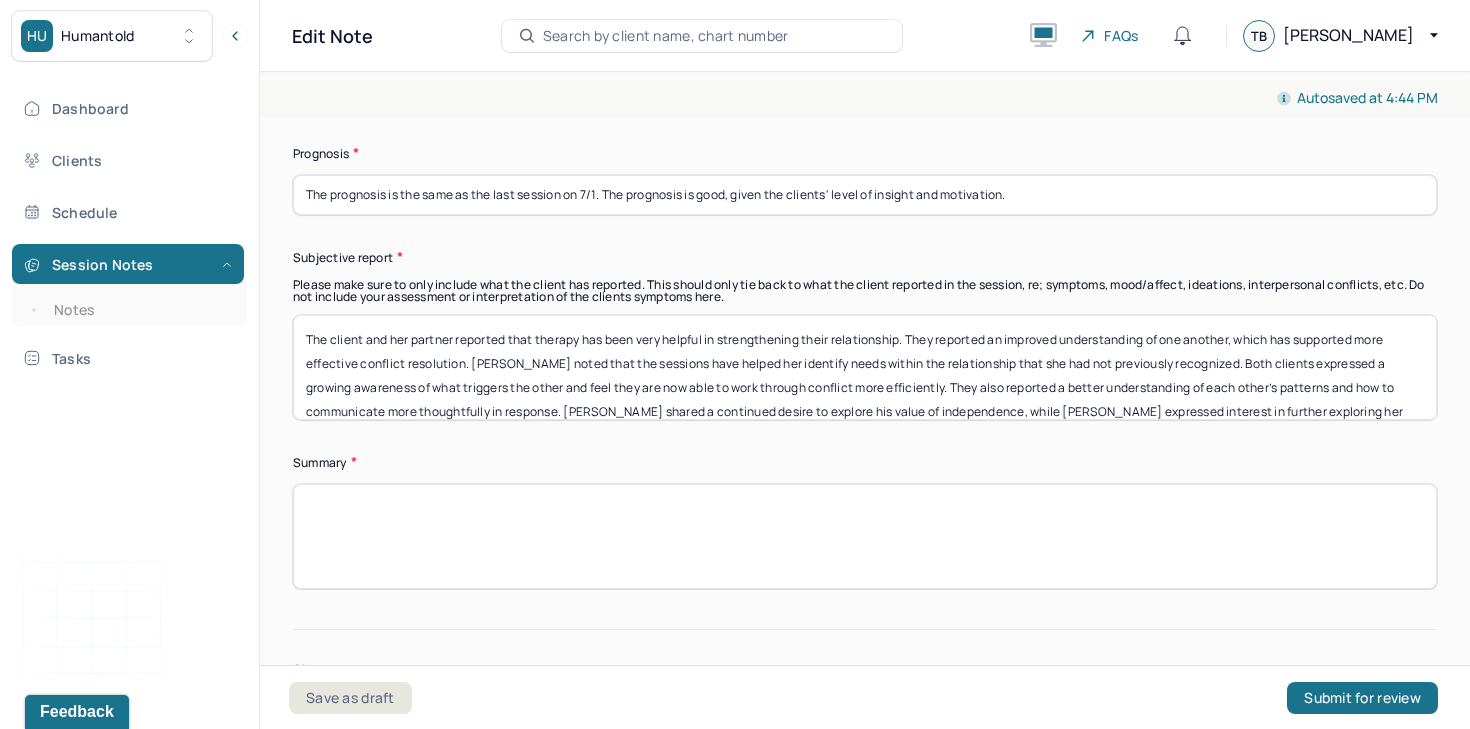 click on "The client and her partner reported that therapy has been very helpful in strengthening their relationship. They reported an improved understanding of one another, which has supported more effective conflict resolution. [PERSON_NAME] noted that the sessions have helped her identify needs within the relationship that she had not previously recognized. Both clients expressed a growing awareness of what triggers the other and feel they are now able to work through conflict more efficiently. They also reported a better understanding of each other’s patterns and how to communicate more thoughtfully in response. [PERSON_NAME] shared a continued desire to explore his value of independence, while [PERSON_NAME] expressed interest in further exploring her own values as well. [PERSON_NAME] reported wanting to focus further sessions on gaining tolerance and skills to manage [PERSON_NAME]'s resistance to doing tasks. [PERSON_NAME] reported on his resistance to being told what to do, and how this impacts his ability to do tasks and the relationship in general." at bounding box center (865, 367) 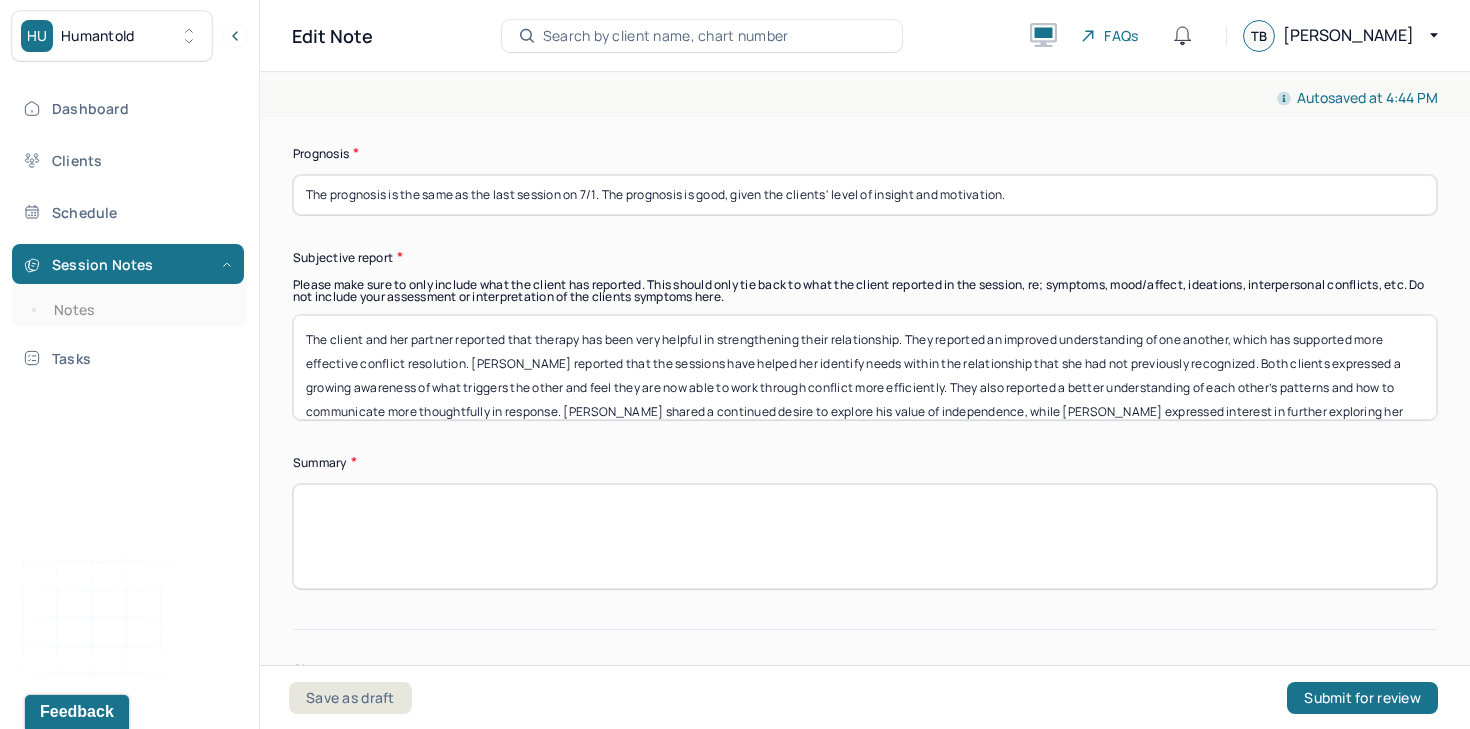 click on "The client and her partner reported that therapy has been very helpful in strengthening their relationship. They reported an improved understanding of one another, which has supported more effective conflict resolution. [PERSON_NAME] reported that the sessions have helped her identify needs within the relationship that she had not previously recognized. Both clients expressed a growing awareness of what triggers the other and feel they are now able to work through conflict more efficiently. They also reported a better understanding of each other’s patterns and how to communicate more thoughtfully in response. [PERSON_NAME] shared a continued desire to explore his value of independence, while [PERSON_NAME] expressed interest in further exploring her own values as well. [PERSON_NAME] reported wanting to focus further sessions on gaining tolerance and skills to manage [PERSON_NAME]'s resistance to doing tasks. [PERSON_NAME] reported on his resistance to being told what to do, and how this impacts his ability to do tasks and the relationship in general." at bounding box center (865, 367) 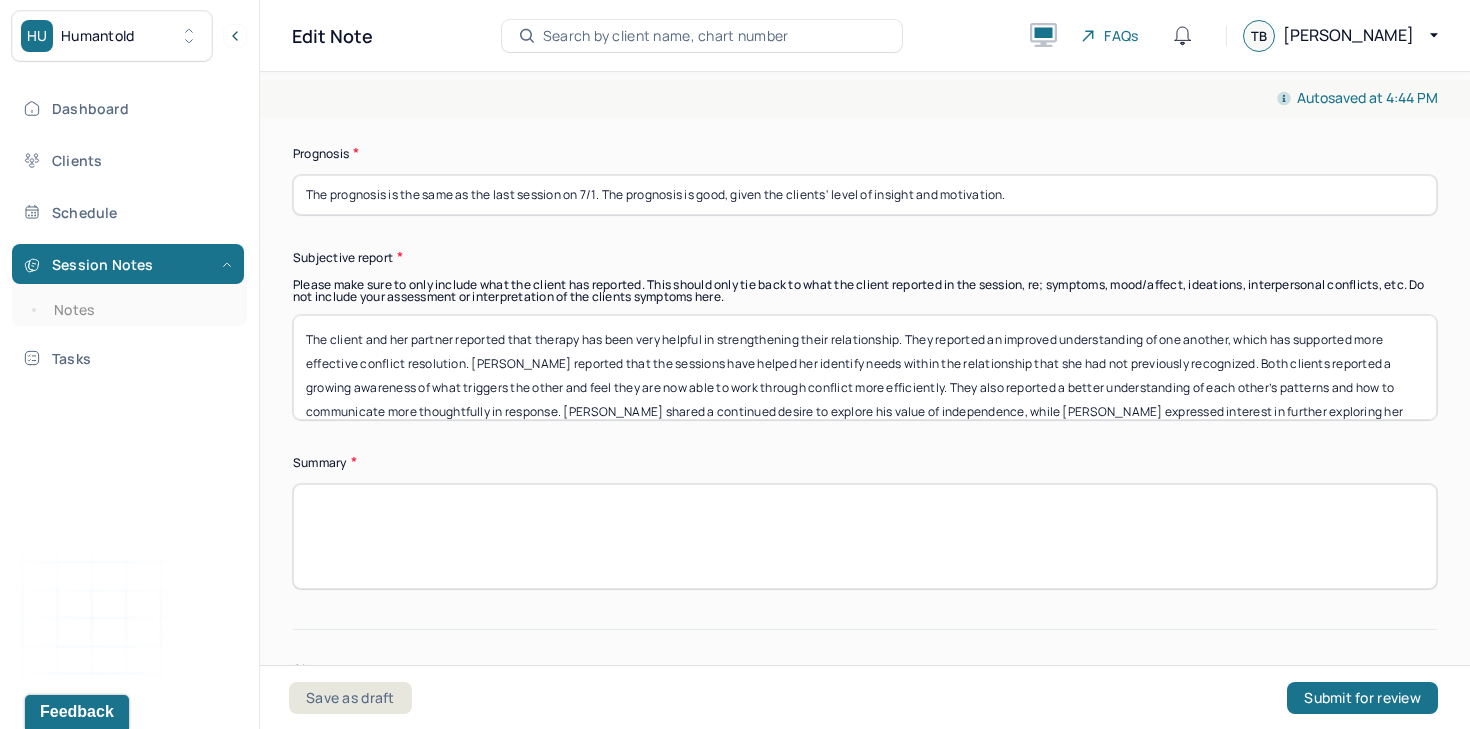 click on "The client and her partner reported that therapy has been very helpful in strengthening their relationship. They reported an improved understanding of one another, which has supported more effective conflict resolution. [PERSON_NAME] reported that the sessions have helped her identify needs within the relationship that she had not previously recognized. Both clients expressed a growing awareness of what triggers the other and feel they are now able to work through conflict more efficiently. They also reported a better understanding of each other’s patterns and how to communicate more thoughtfully in response. [PERSON_NAME] shared a continued desire to explore his value of independence, while [PERSON_NAME] expressed interest in further exploring her own values as well. [PERSON_NAME] reported wanting to focus further sessions on gaining tolerance and skills to manage [PERSON_NAME]'s resistance to doing tasks. [PERSON_NAME] reported on his resistance to being told what to do, and how this impacts his ability to do tasks and the relationship in general." at bounding box center (865, 367) 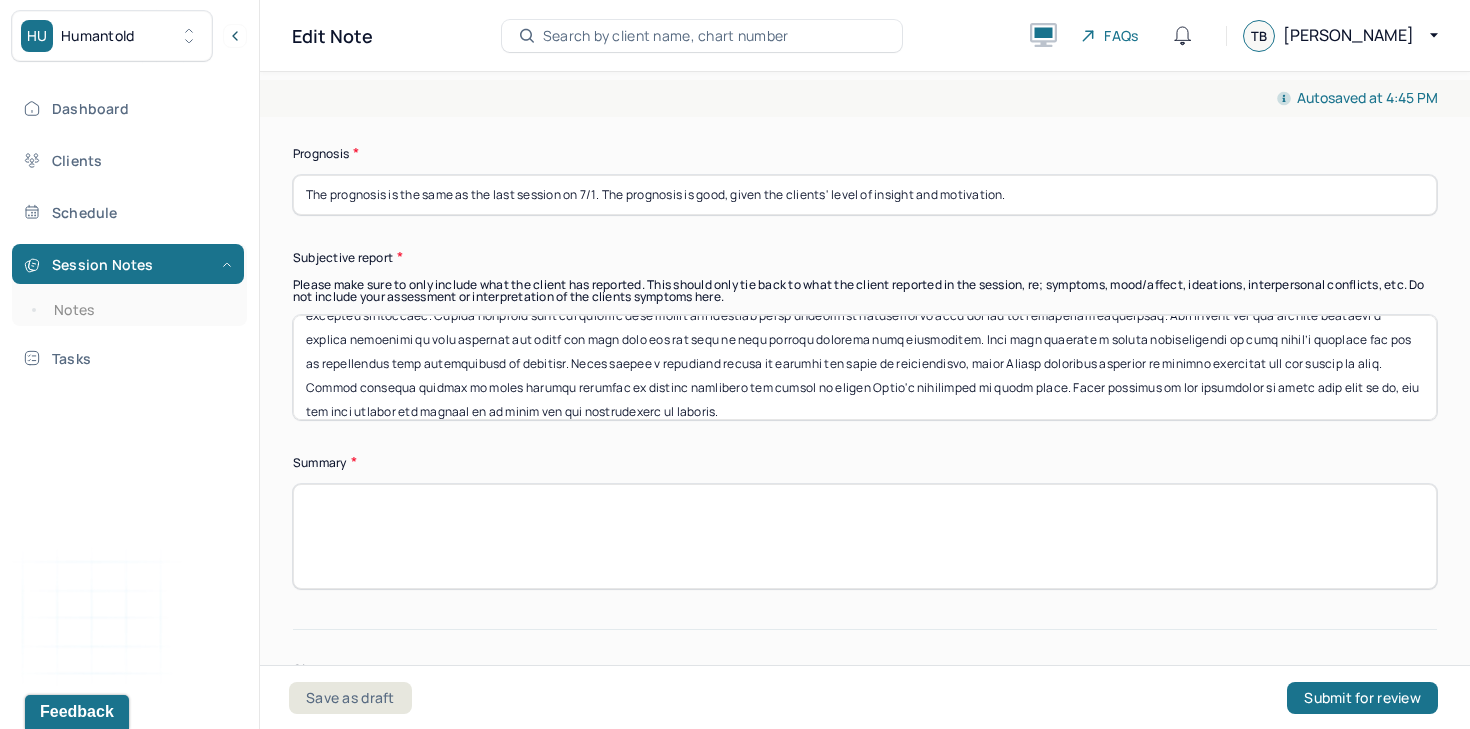 scroll, scrollTop: 50, scrollLeft: 0, axis: vertical 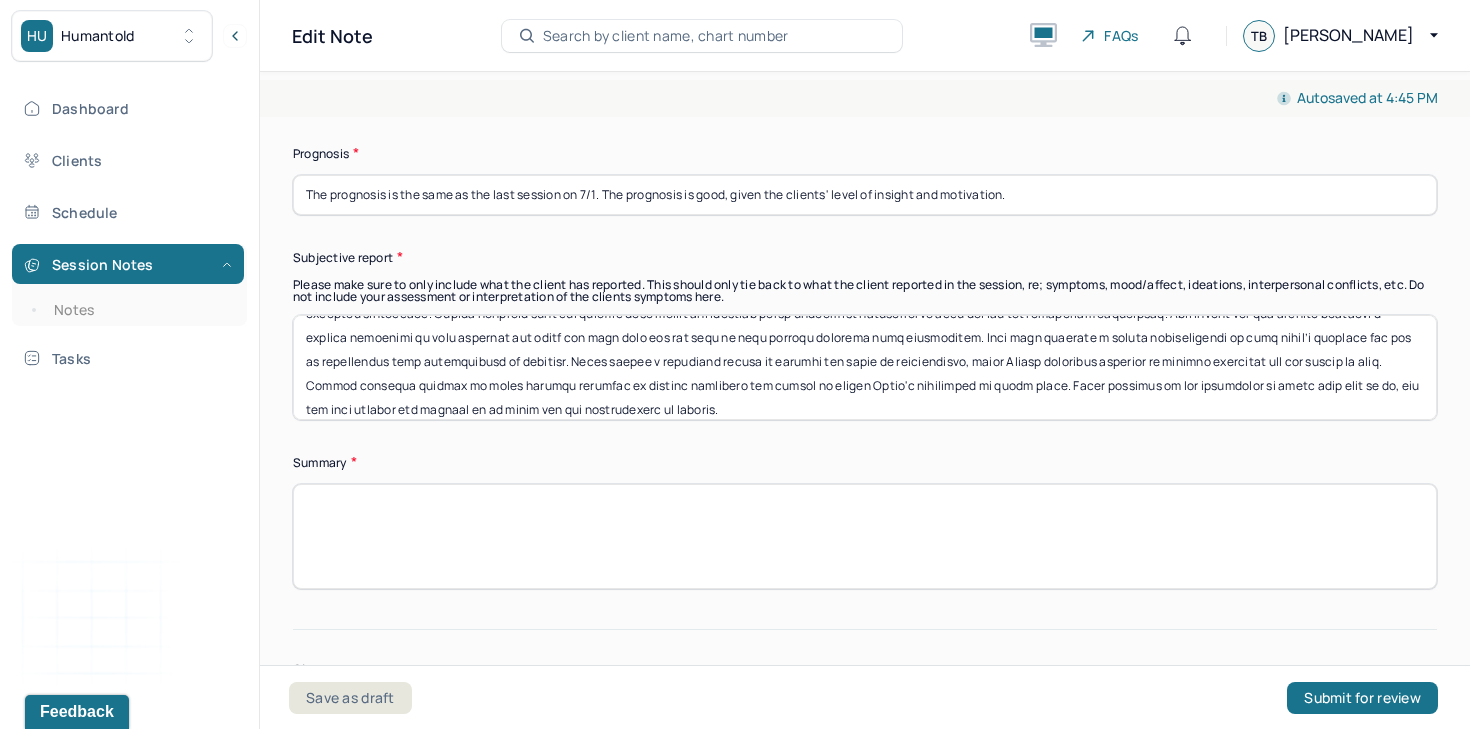 drag, startPoint x: 1400, startPoint y: 342, endPoint x: 565, endPoint y: 346, distance: 835.0096 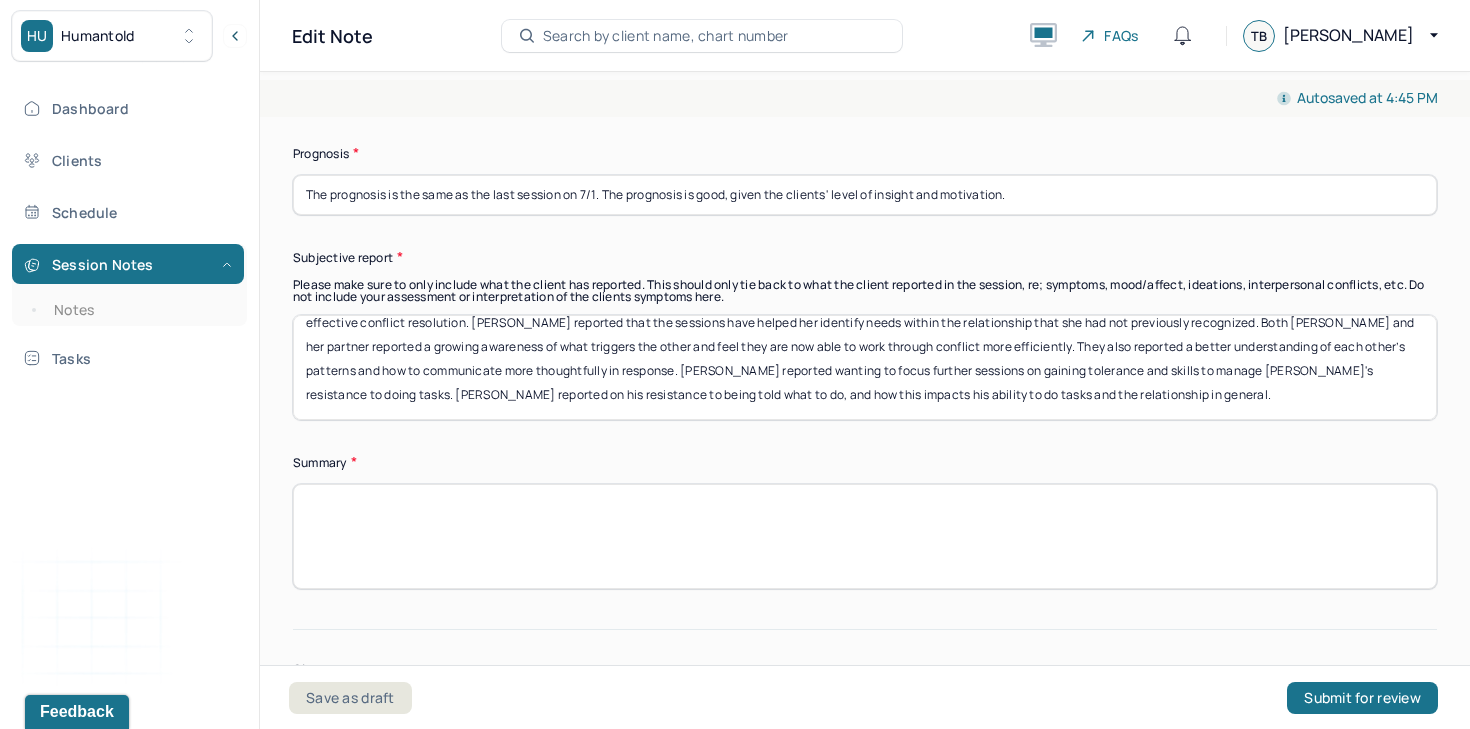 scroll, scrollTop: 40, scrollLeft: 0, axis: vertical 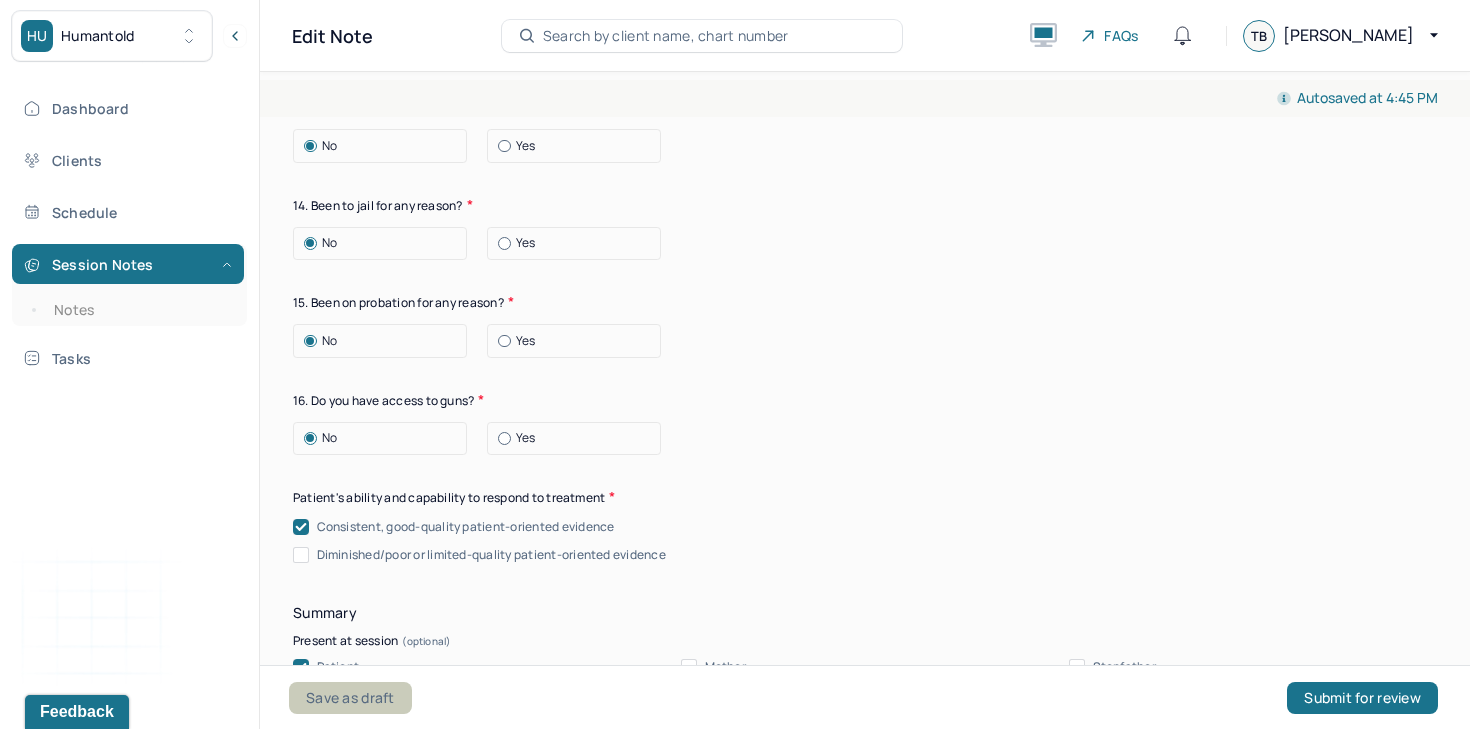 type on "The client and her partner reported that therapy has been very helpful in strengthening their relationship. They reported an improved understanding of one another, which has supported more effective conflict resolution. [PERSON_NAME] reported that the sessions have helped her identify needs within the relationship that she had not previously recognized. Both [PERSON_NAME] and her partner reported a growing awareness of what triggers the other and feel they are now able to work through conflict more efficiently. They also reported a better understanding of each other’s patterns and how to communicate more thoughtfully in response. [PERSON_NAME] reported wanting to focus further sessions on gaining tolerance and skills to manage [PERSON_NAME]'s resistance to doing tasks. [PERSON_NAME] reported on his resistance to being told what to do, and how this impacts his ability to do tasks and the relationship in general." 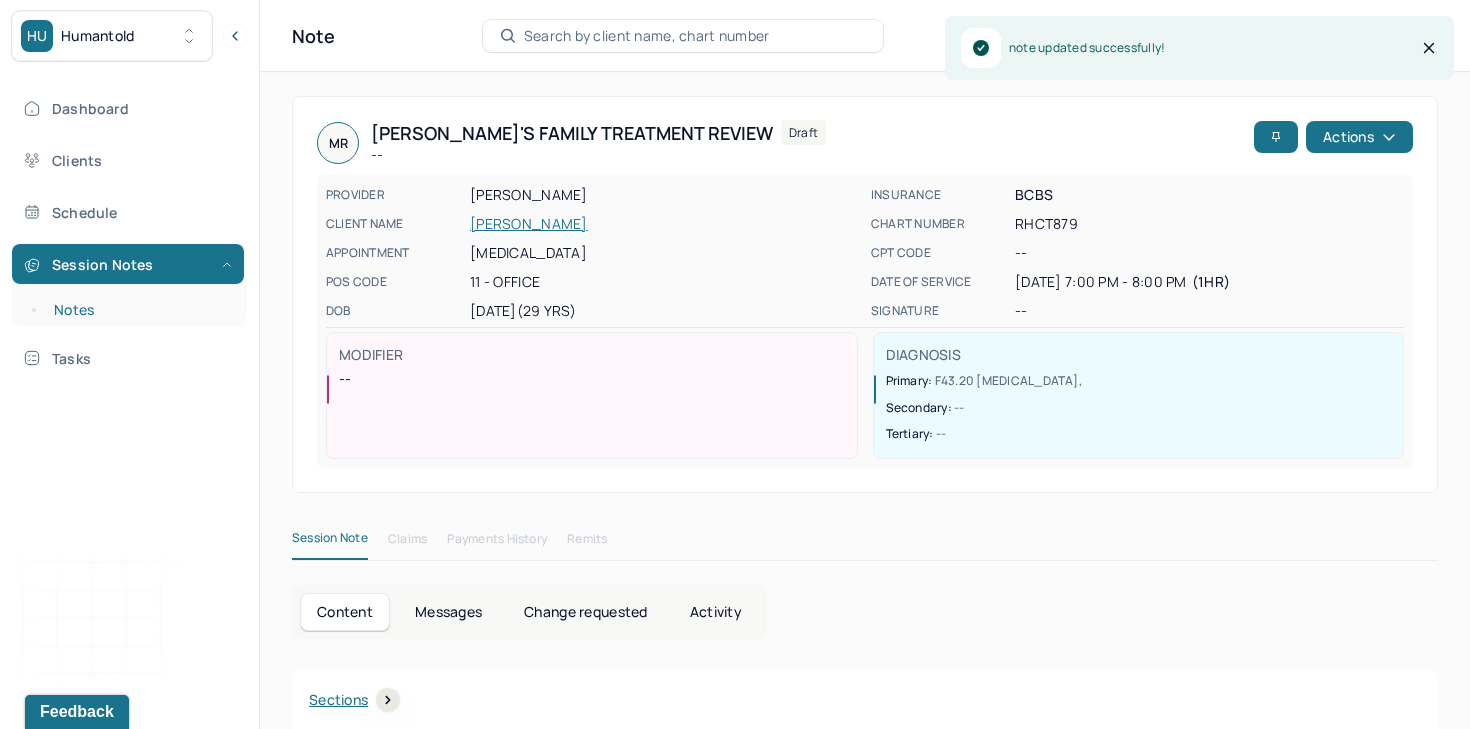 click on "Notes" at bounding box center [139, 310] 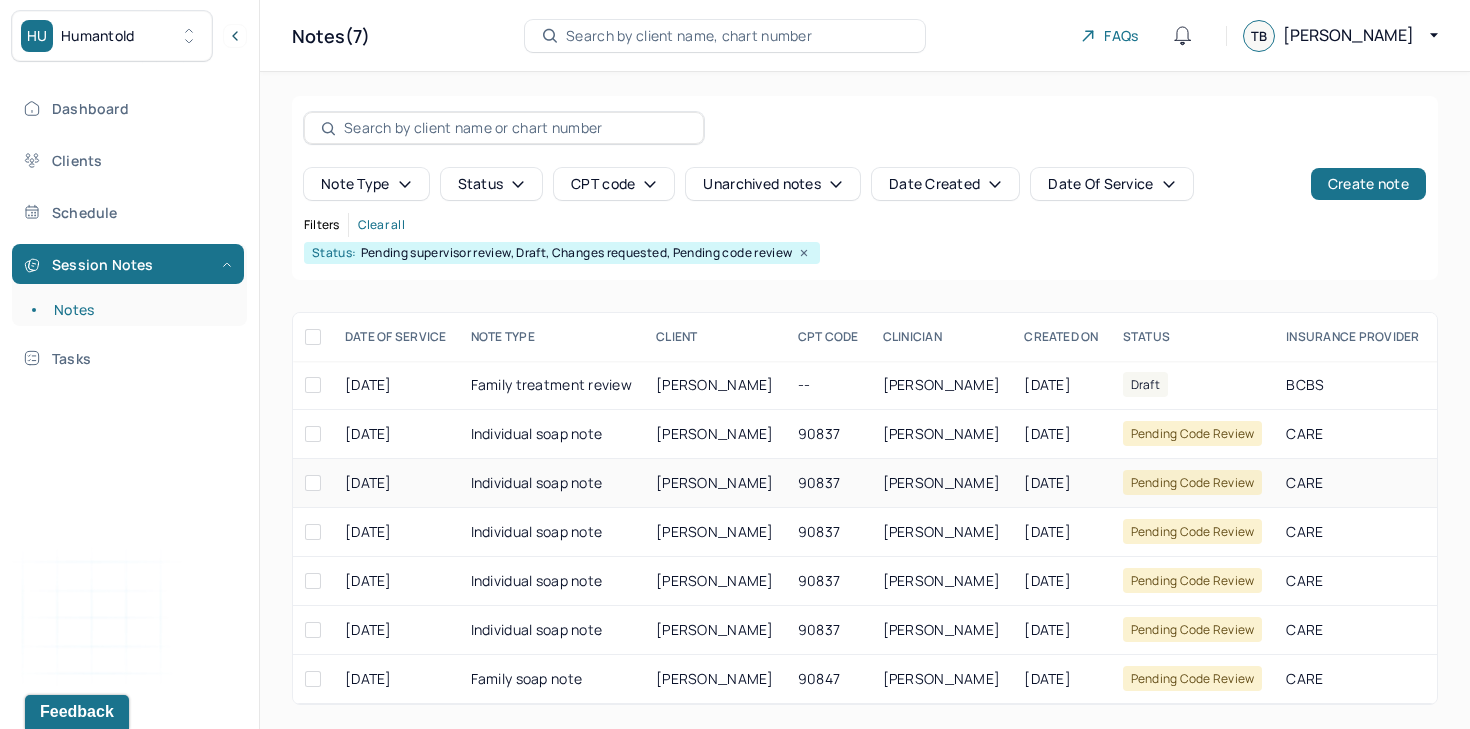 scroll, scrollTop: 0, scrollLeft: 0, axis: both 